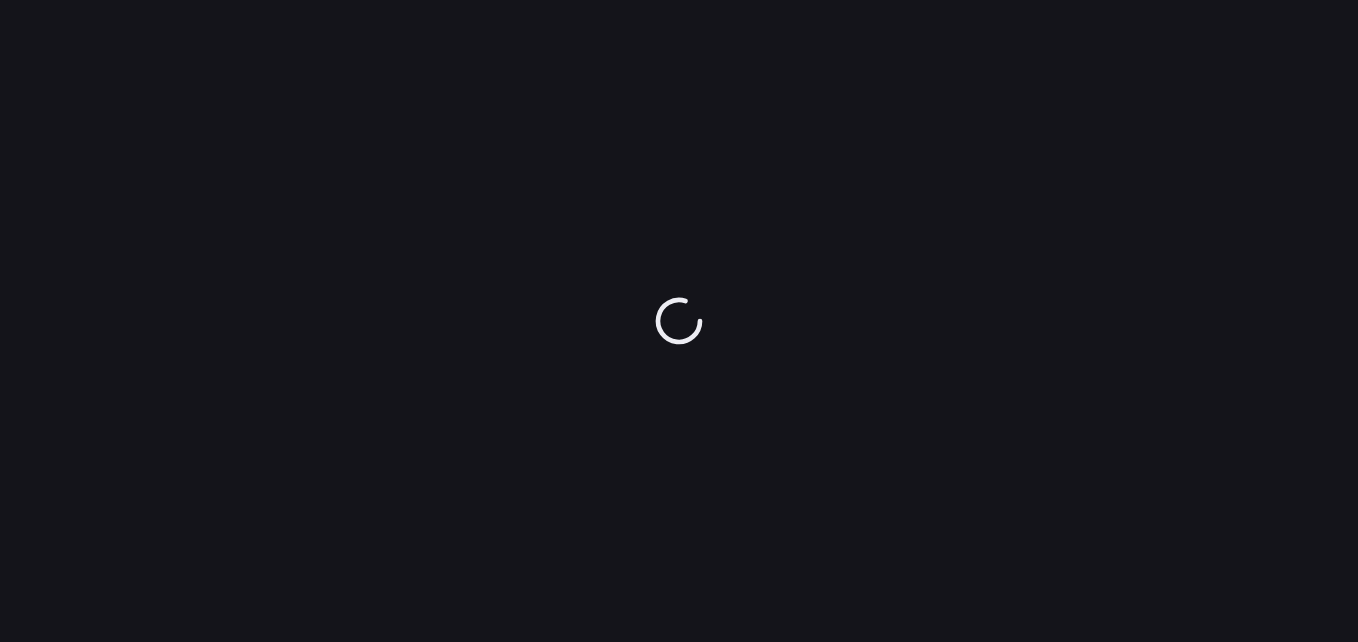 scroll, scrollTop: 0, scrollLeft: 0, axis: both 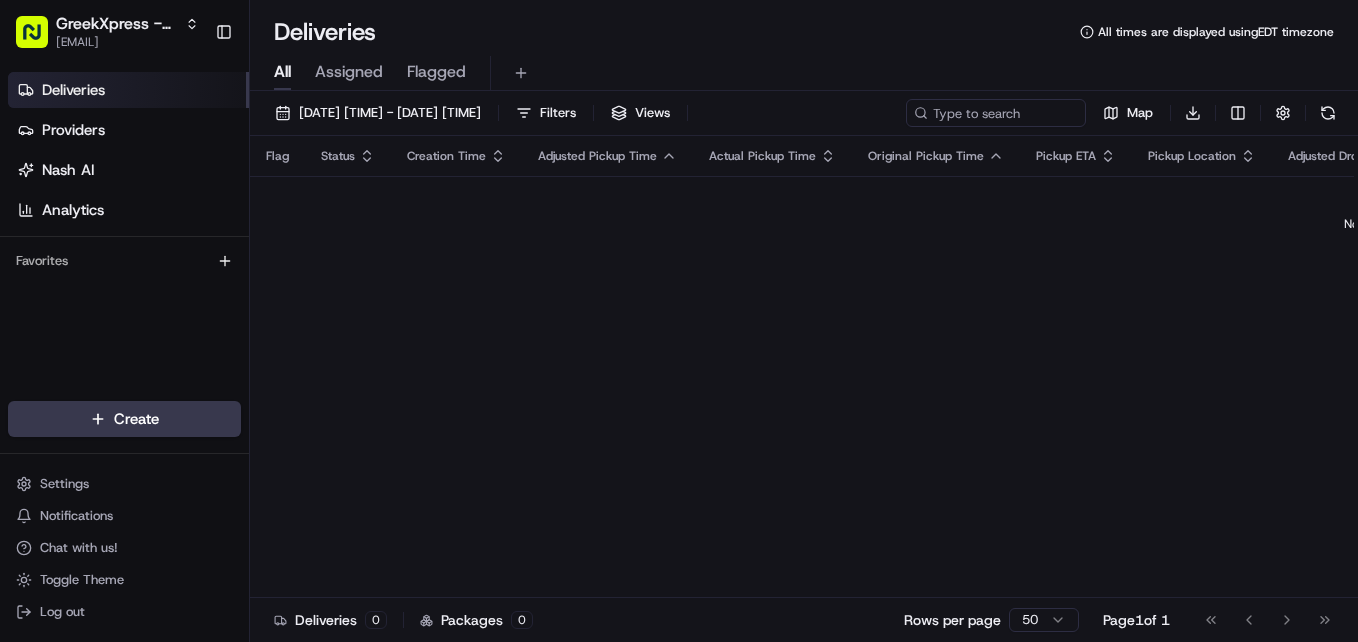 click on "GreekXpress - Staten Island [EMAIL] Toggle Sidebar Deliveries Providers Nash AI Analytics Favorites Main Menu Members & Organization Organization Users Roles Preferences Customization Tracking Orchestration Automations Dispatch Strategy Locations Pickup Locations Dropoff Locations Billing Billing Refund Requests Integrations Notification Triggers Webhooks API Keys Request Logs Create Settings Notifications Chat with us! Toggle Theme Log out Deliveries All times are displayed using EDT timezone All Assigned Flagged [DATE] [TIME] - [DATE] [TIME] Filters Views Map Download Flag Status Creation Time Adjusted Pickup Time Actual Pickup Time Original Pickup Time Pickup ETA Pickup Location Adjusted Dropoff Time Actual Dropoff Time Original Dropoff Time Dropoff ETA Dropoff Location Provider Driving Distance Reference Id Tag Action No results. Deliveries 0 Packages 0 Rows per page 50 Page 1 of 1 Go to first page Go to previous page Go to next page Go to last page" at bounding box center [679, 321] 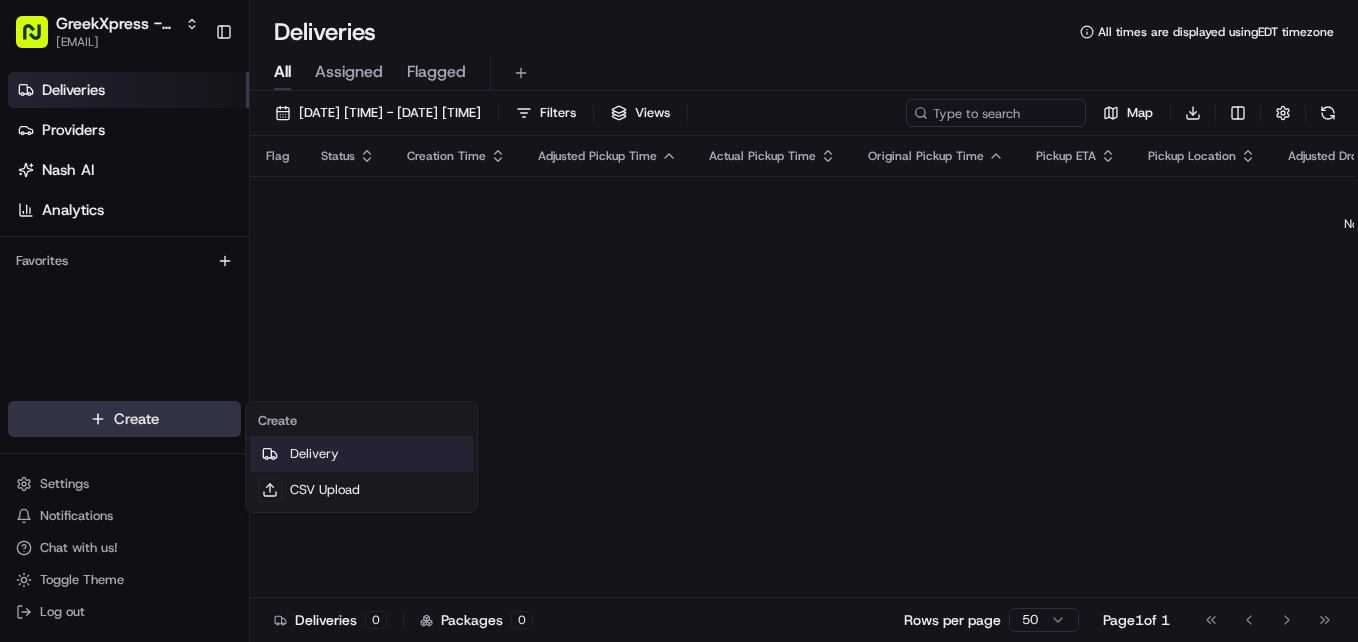 click on "Delivery" at bounding box center [361, 454] 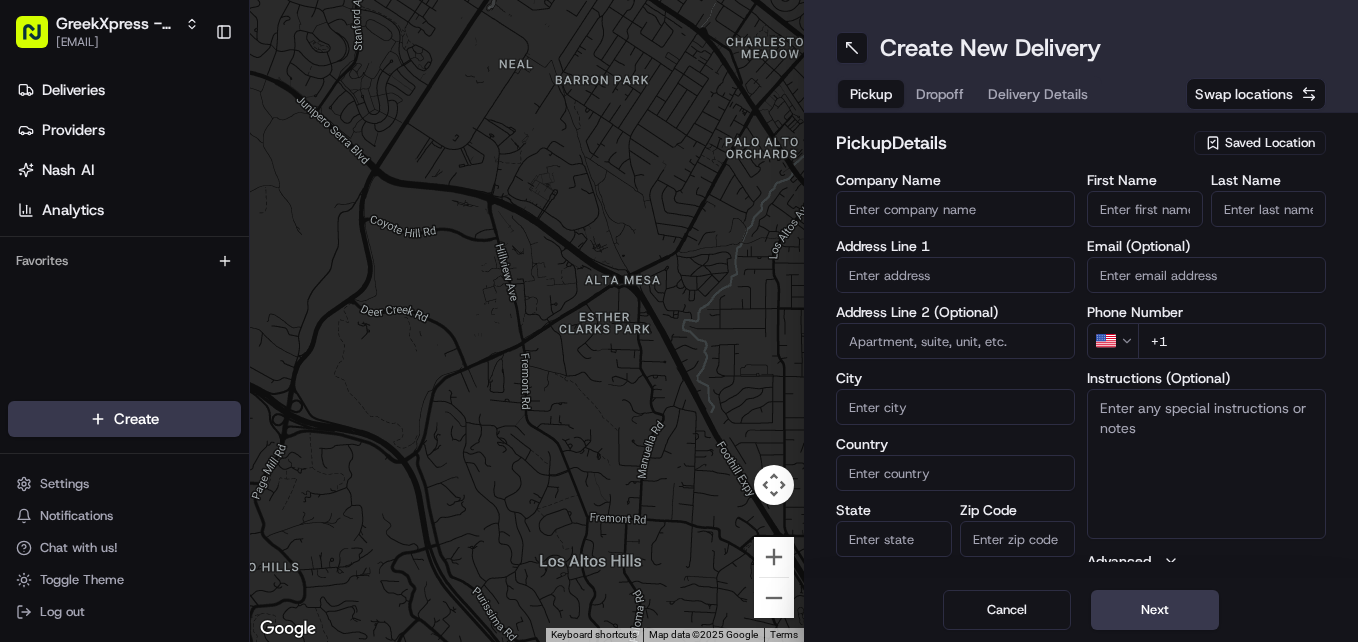 click on "Saved Location" at bounding box center [1270, 143] 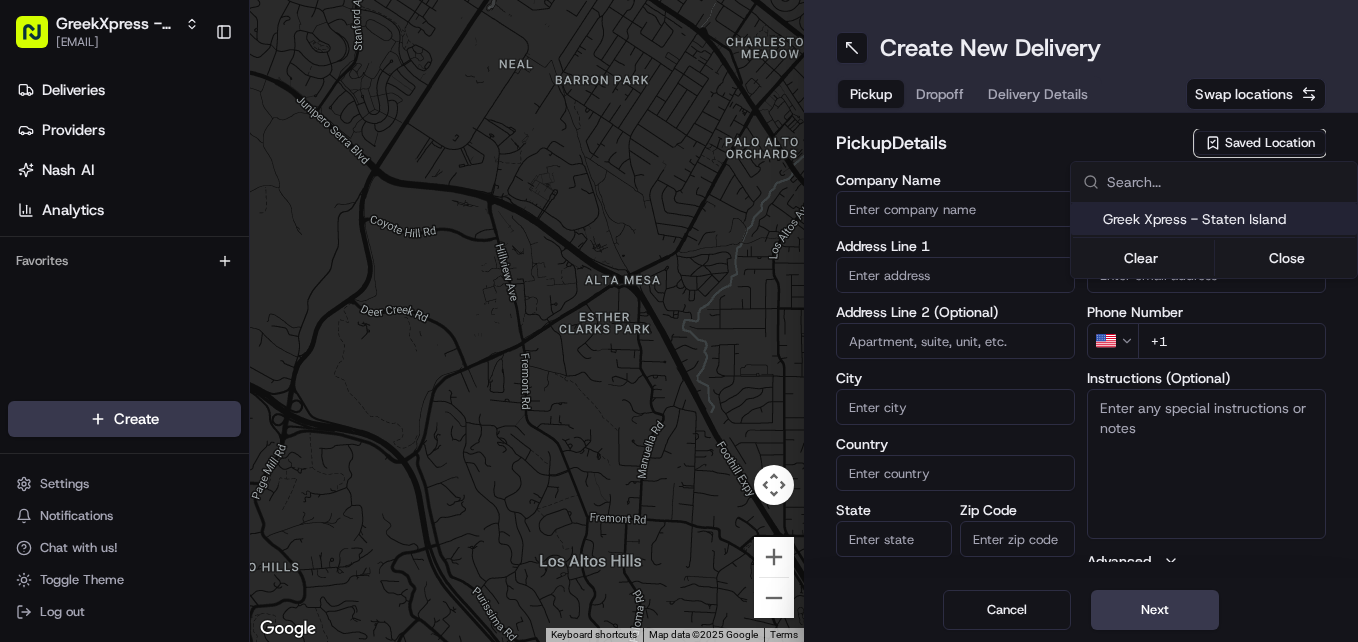 click on "Greek Xpress - Staten Island" at bounding box center [1226, 219] 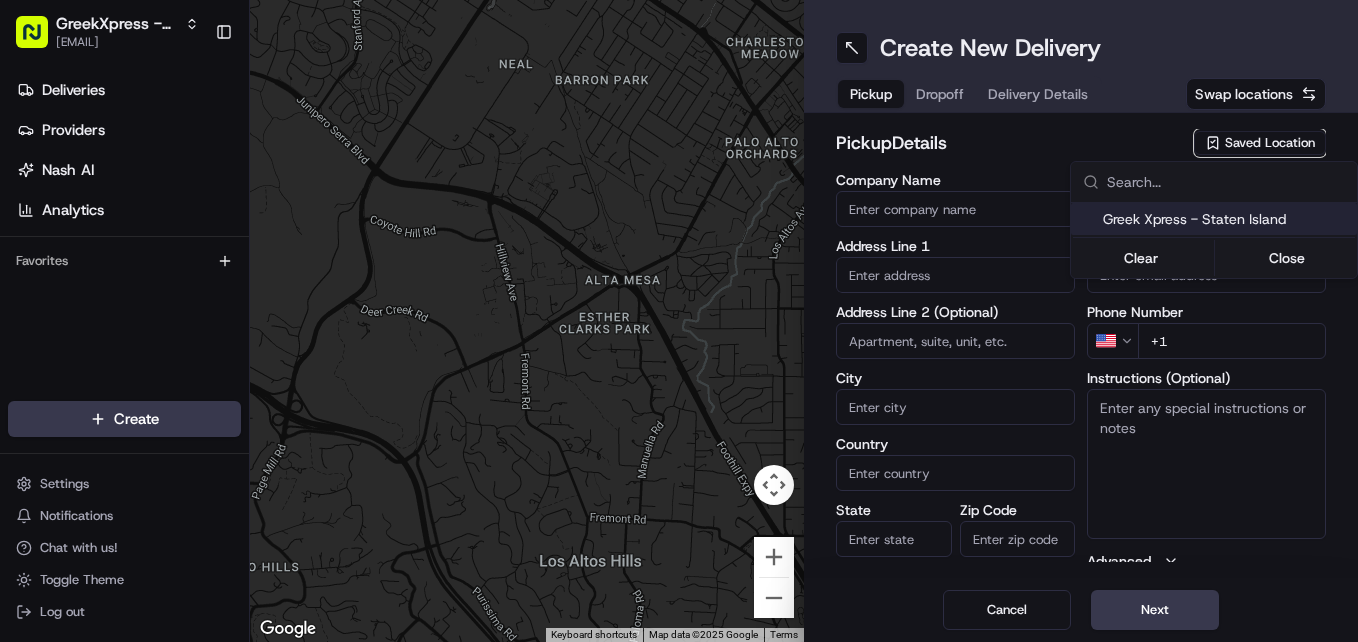 type on "Greek Xpress - Staten Island" 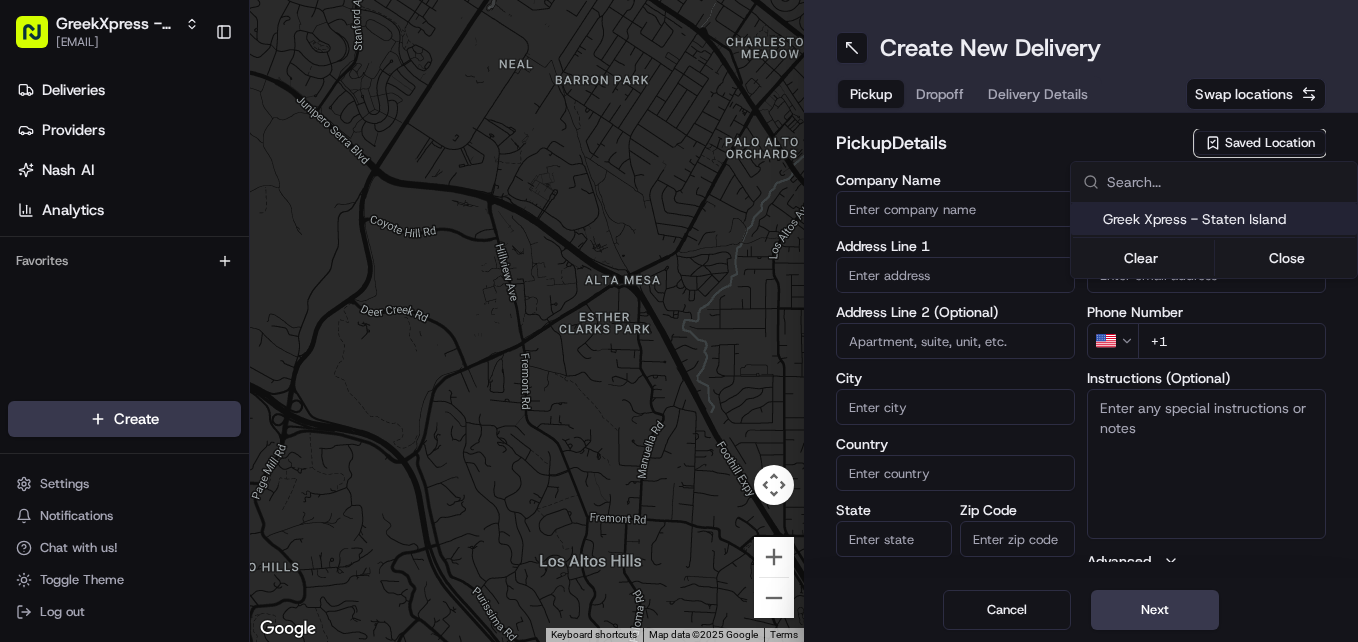 type on "[NUMBER] [STREET]" 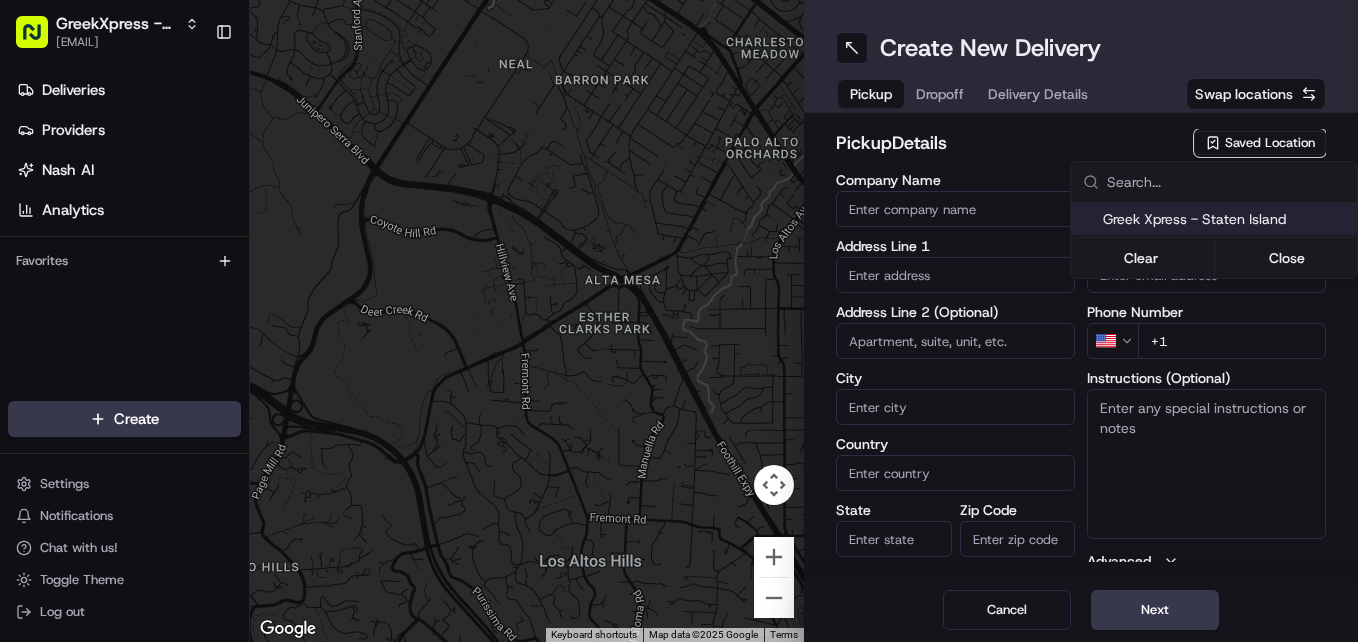 type on "Staten Island" 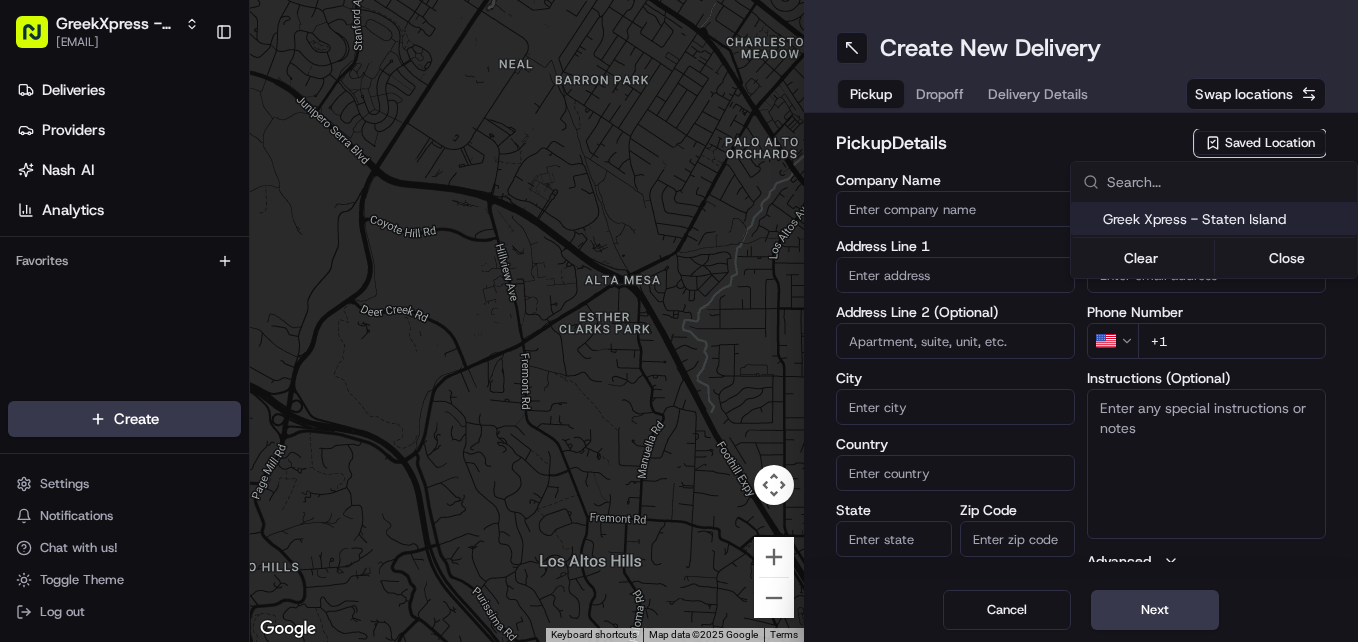 type on "US" 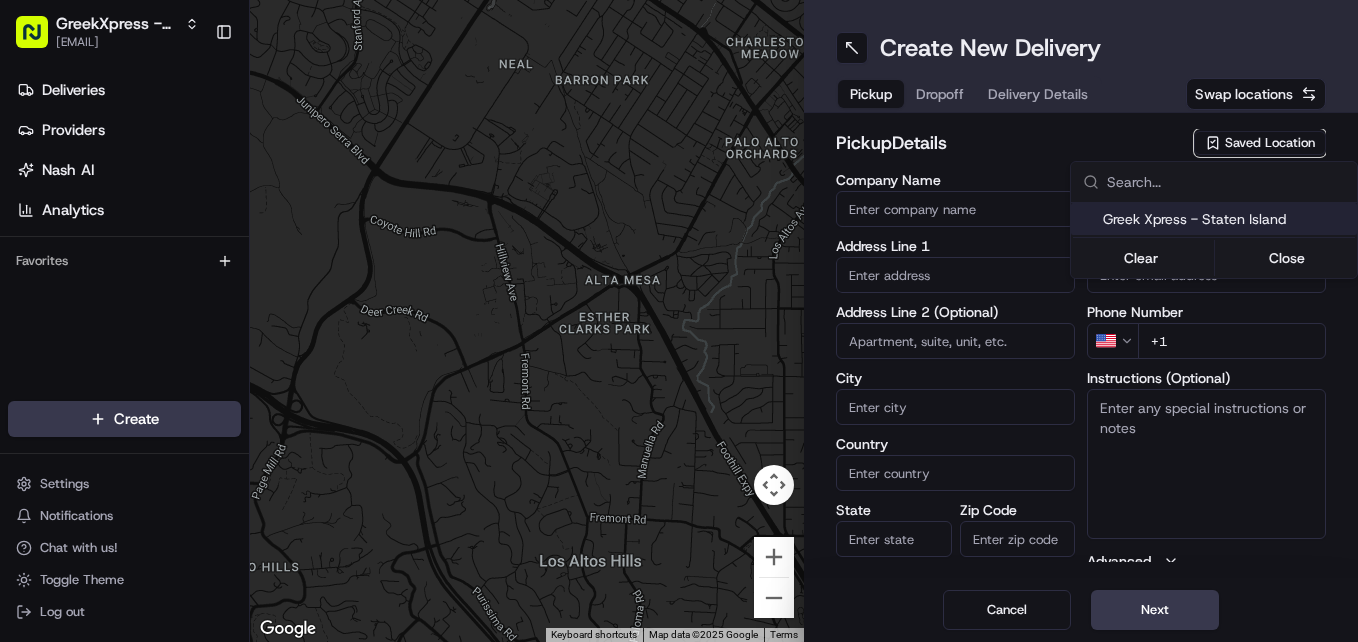 type on "Manager" 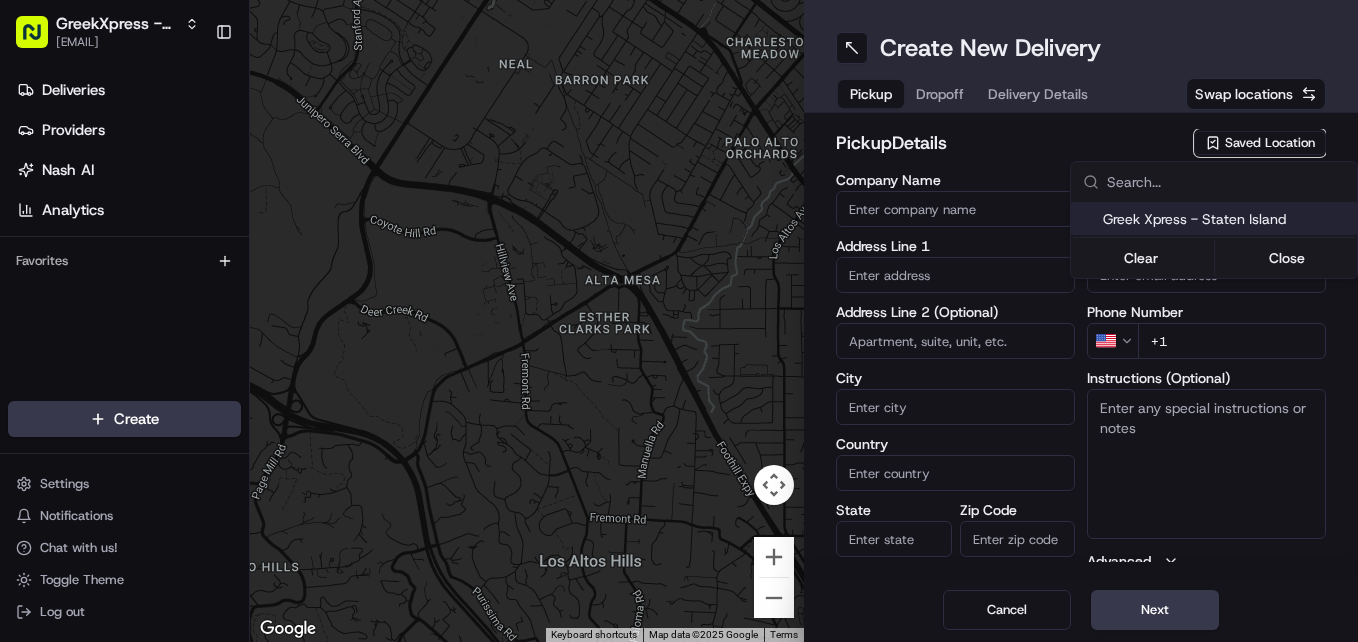 type on "Manager" 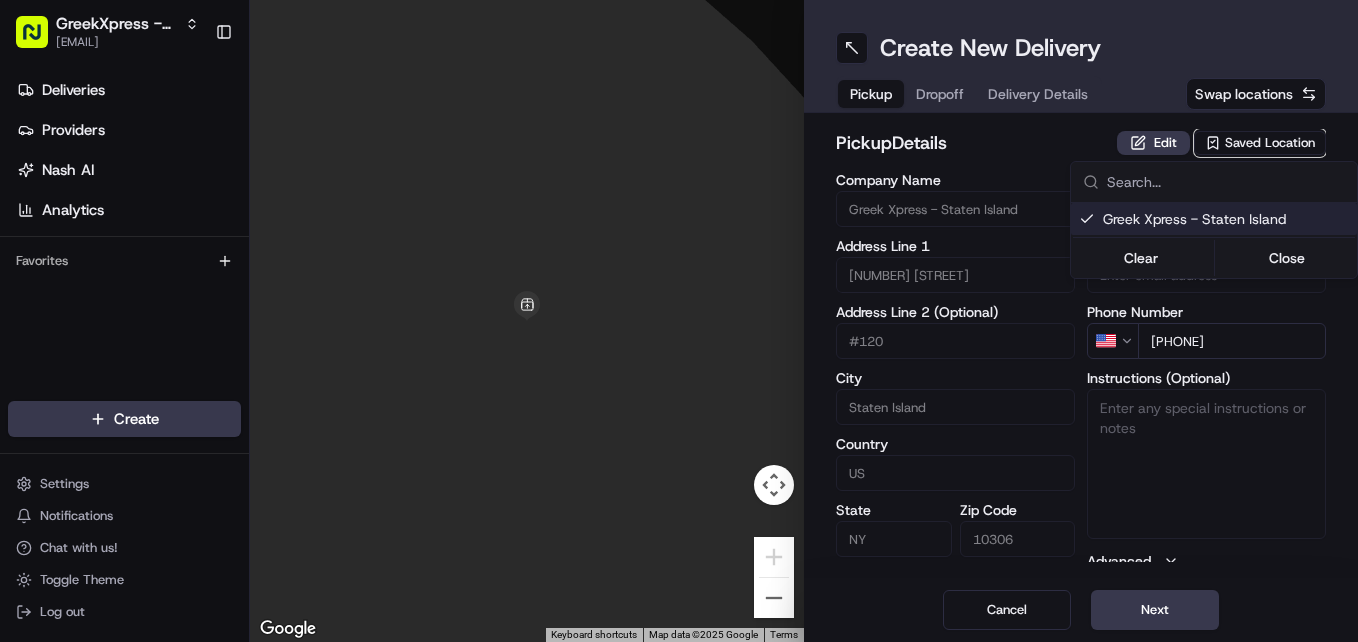 click on "GreekXpress - Staten Island [EMAIL] Toggle Sidebar Deliveries Providers Nash AI Analytics Favorites Main Menu Members & Organization Organization Users Roles Preferences Customization Tracking Orchestration Automations Dispatch Strategy Locations Pickup Locations Dropoff Locations Billing Billing Refund Requests Integrations Notification Triggers Webhooks API Keys Request Logs Create Settings Notifications Chat with us! Toggle Theme Log out To navigate the map with touch gestures double-tap and hold your finger on the map, then drag the map. ← Move left → Move right ↑ Move up ↓ Move down + Zoom in - Zoom out Home Jump left by 75% End Jump right by 75% Page Up Jump up by 75% Page Down Jump down by 75% Keyboard shortcuts Map Data Map data ©2025 Google Map data ©2025 Google 2 m Click to toggle between metric and imperial units Terms Report a map error Create New Delivery Pickup Dropoff Delivery Details Swap locations pickup Details Edit Saved Location Company Name #120" at bounding box center (679, 321) 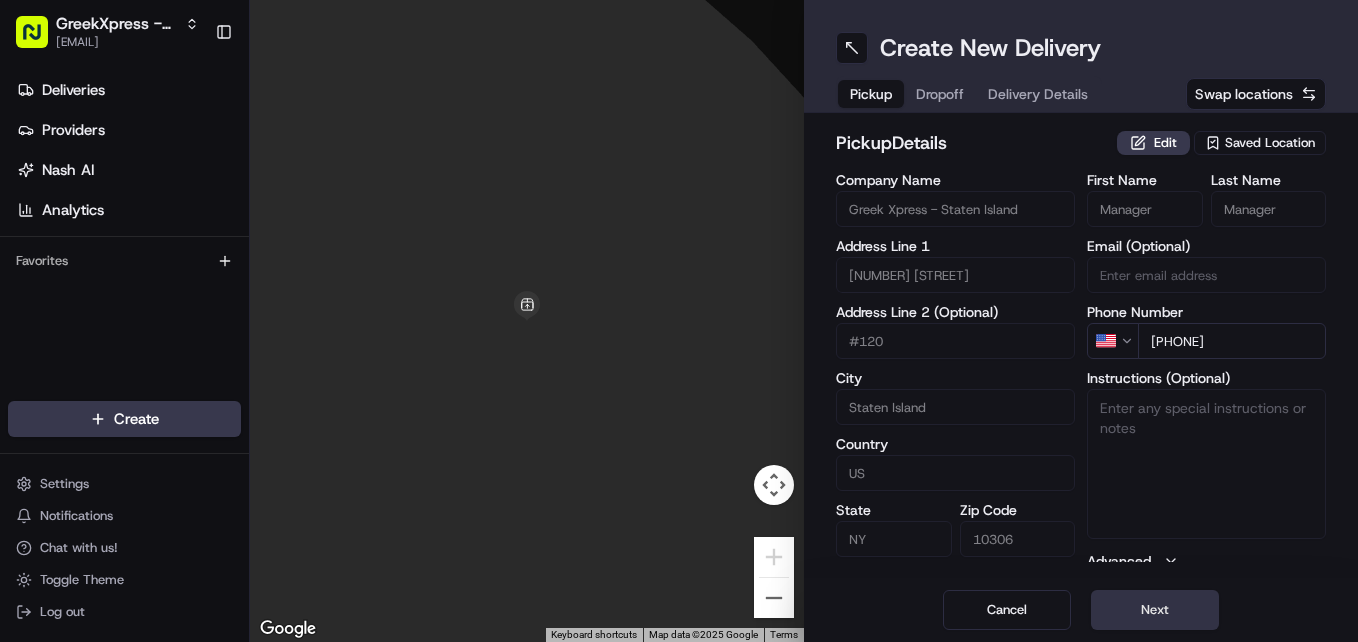 click on "Next" at bounding box center [1155, 610] 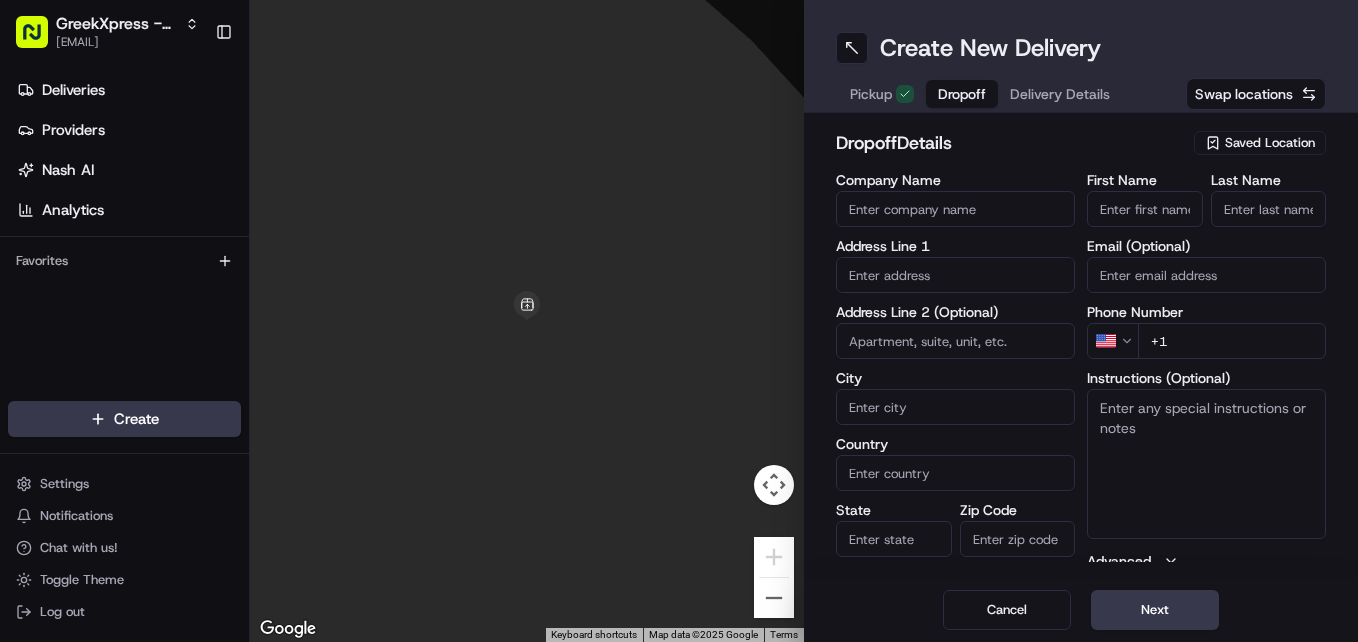 click on "First Name" at bounding box center [1145, 180] 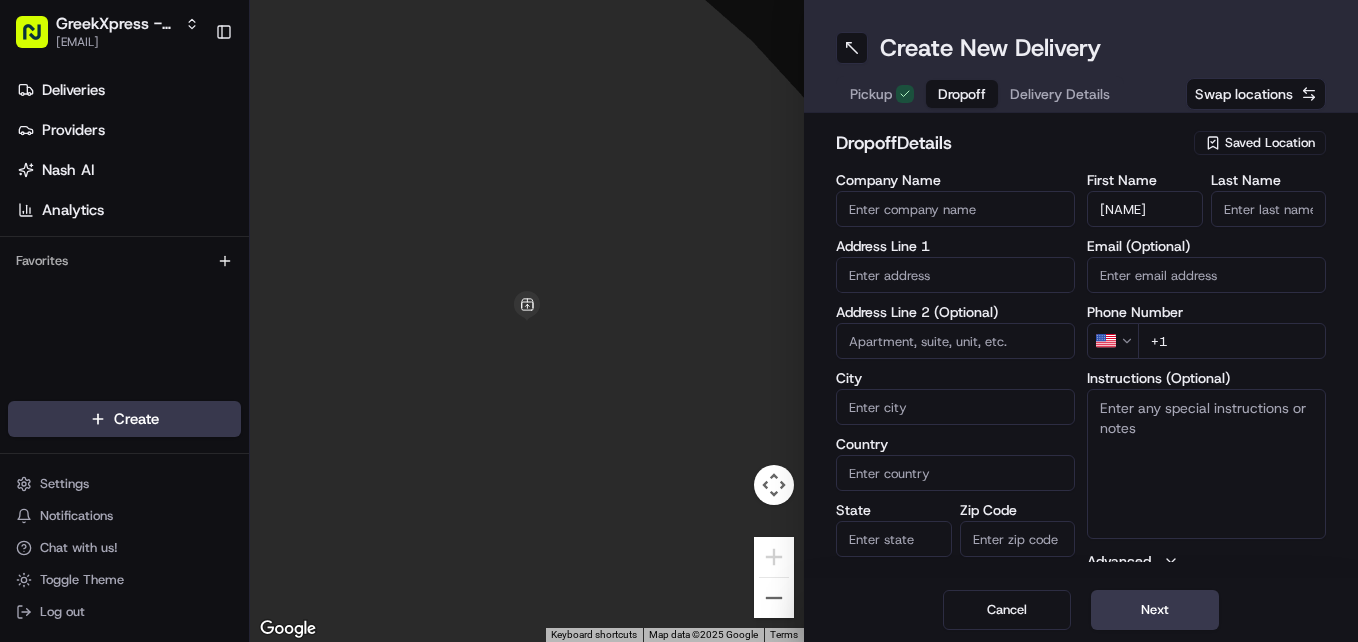 type on "[NAME]" 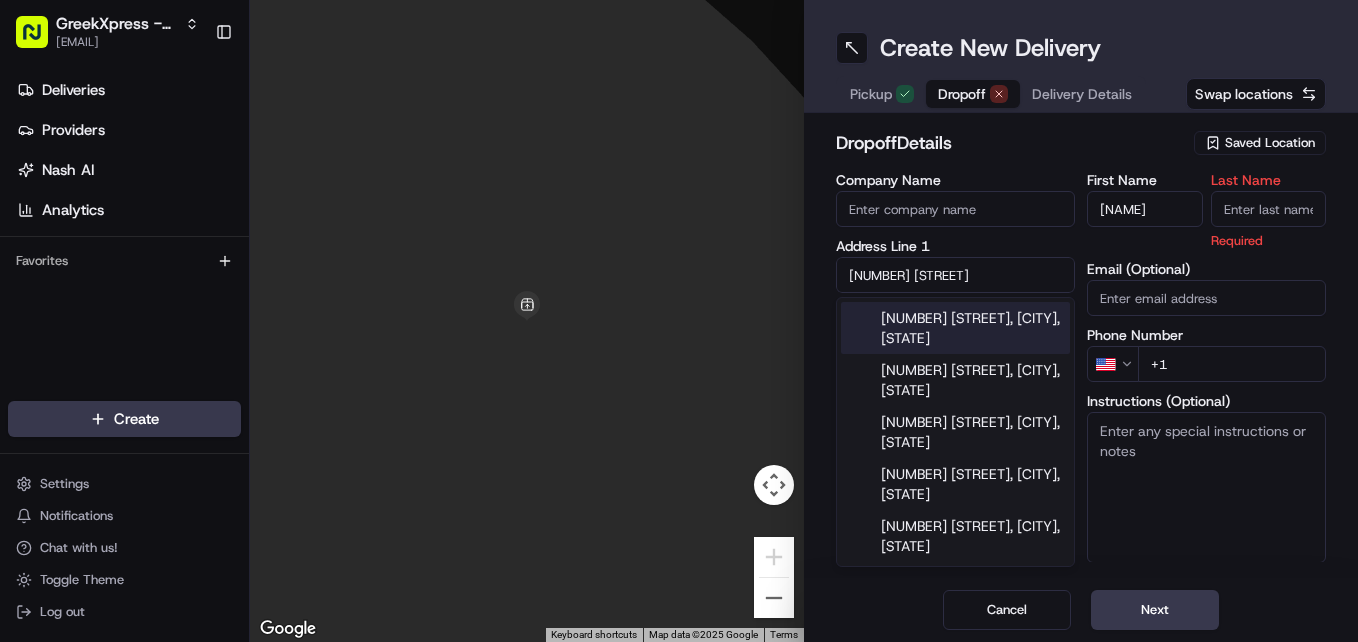 click on "[NUMBER] [STREET], [CITY], [STATE]" at bounding box center (955, 328) 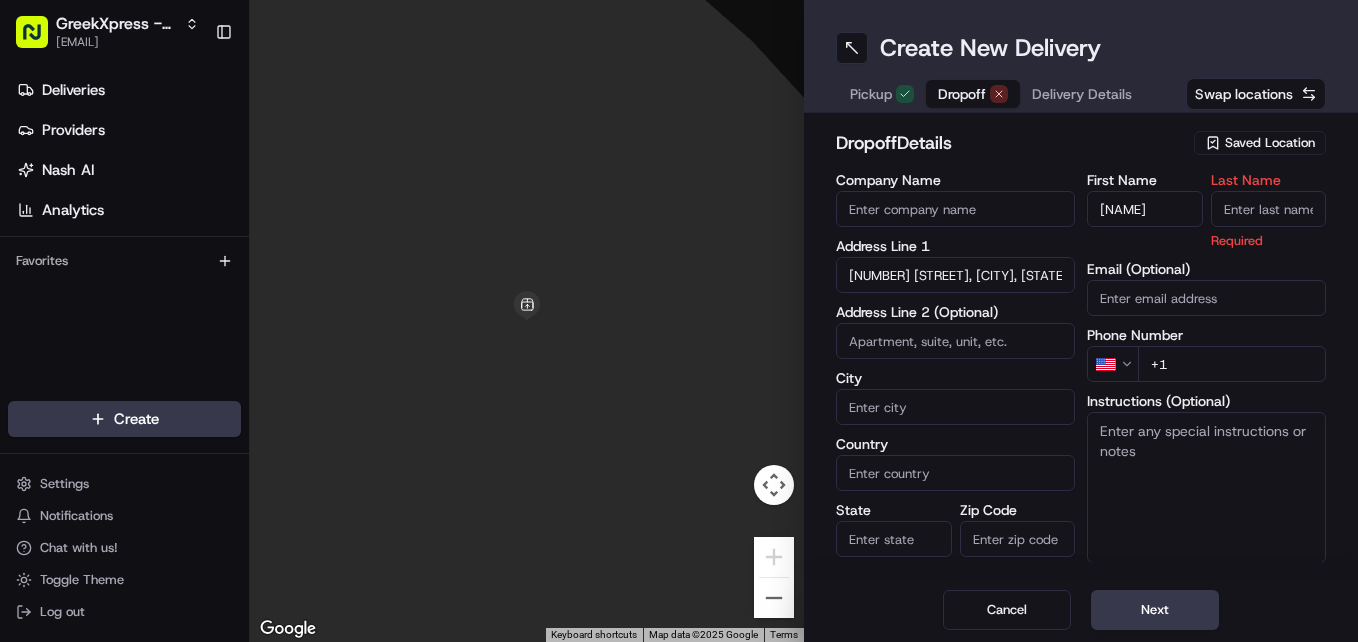 type on "[NUMBER] [STREET], [CITY], [STATE] [POSTAL_CODE], [COUNTRY]" 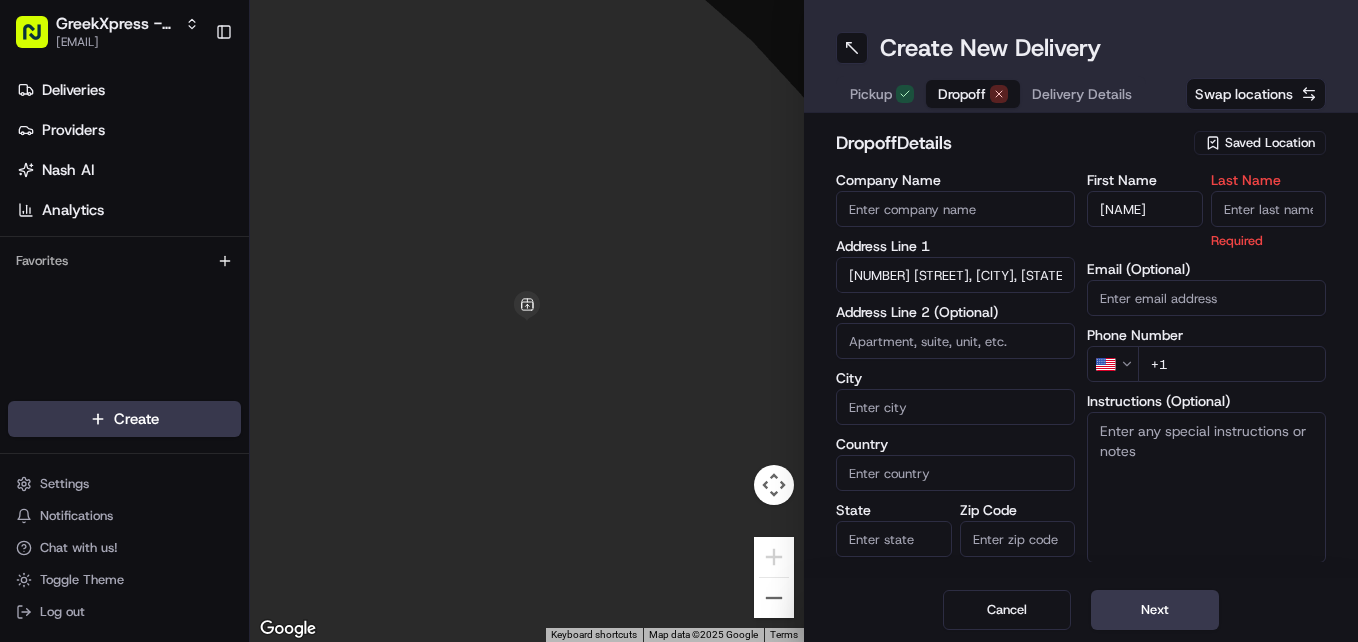 type on "Staten Island" 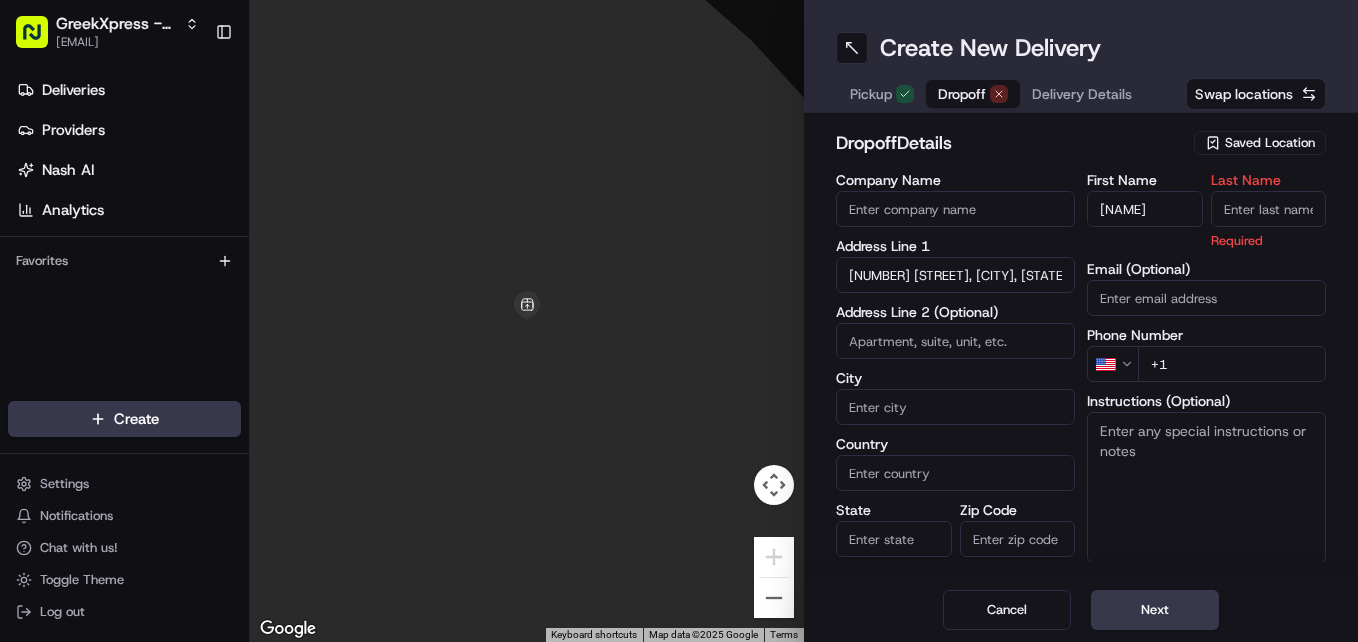 type on "United States" 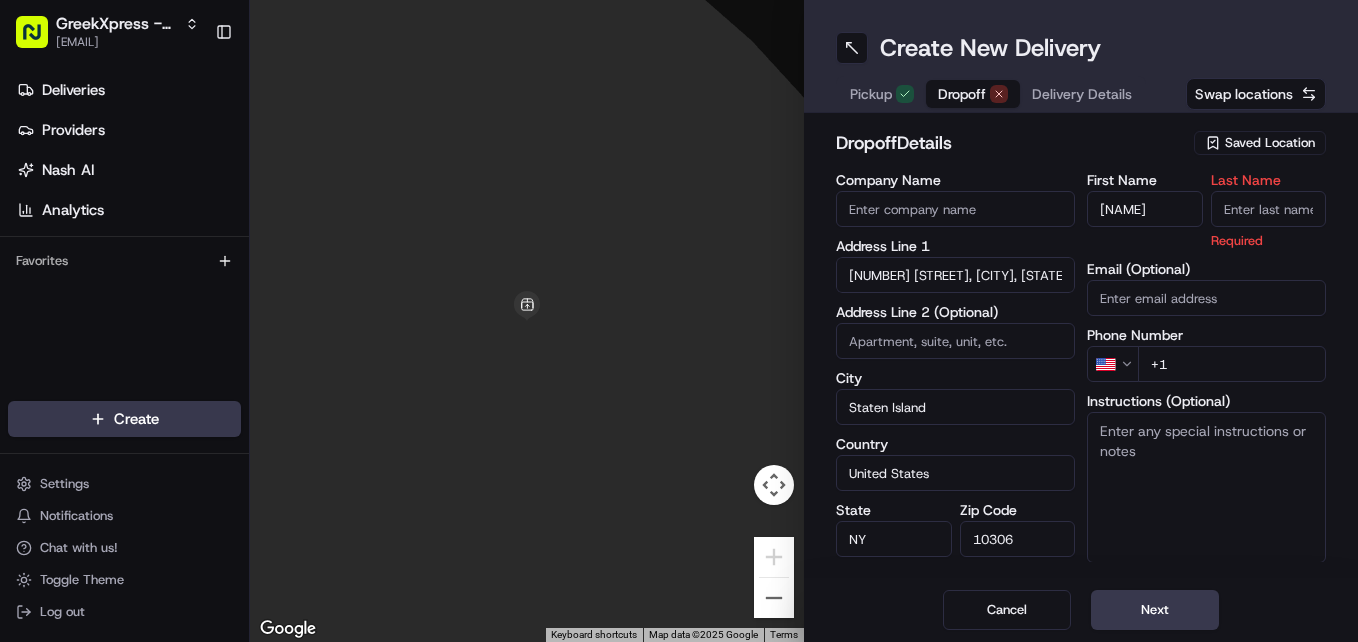 type on "[NUMBER] [STREET]" 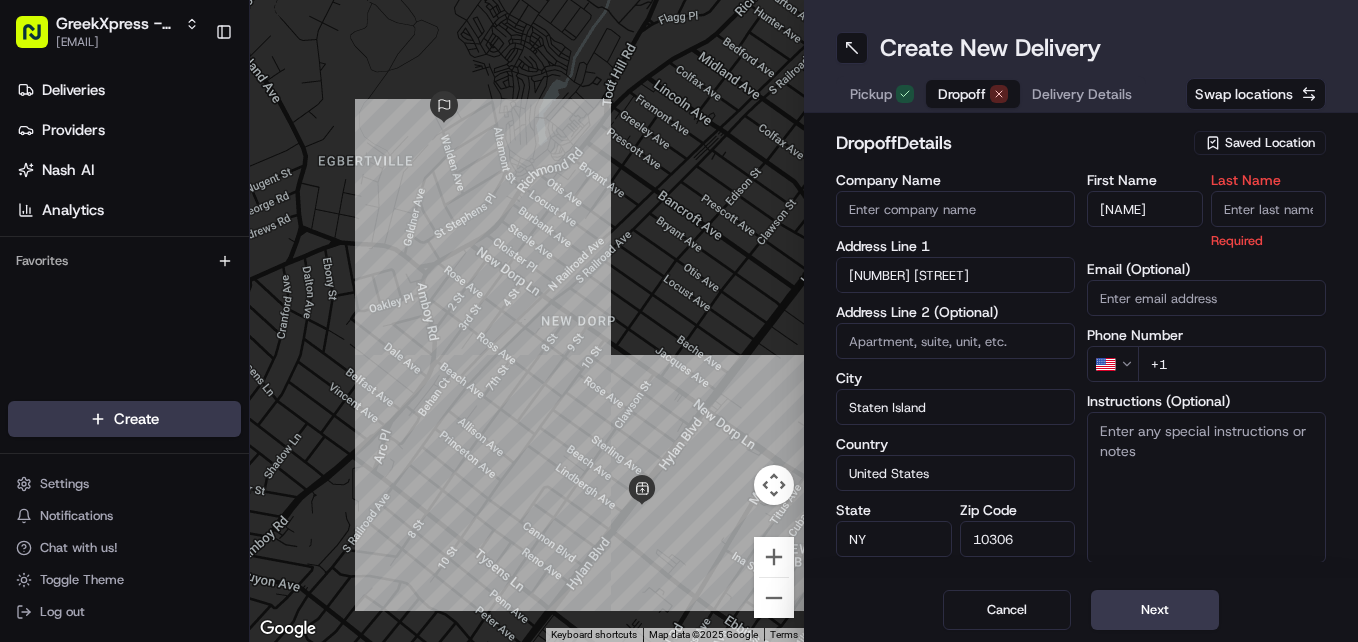click on "+1" at bounding box center (1232, 364) 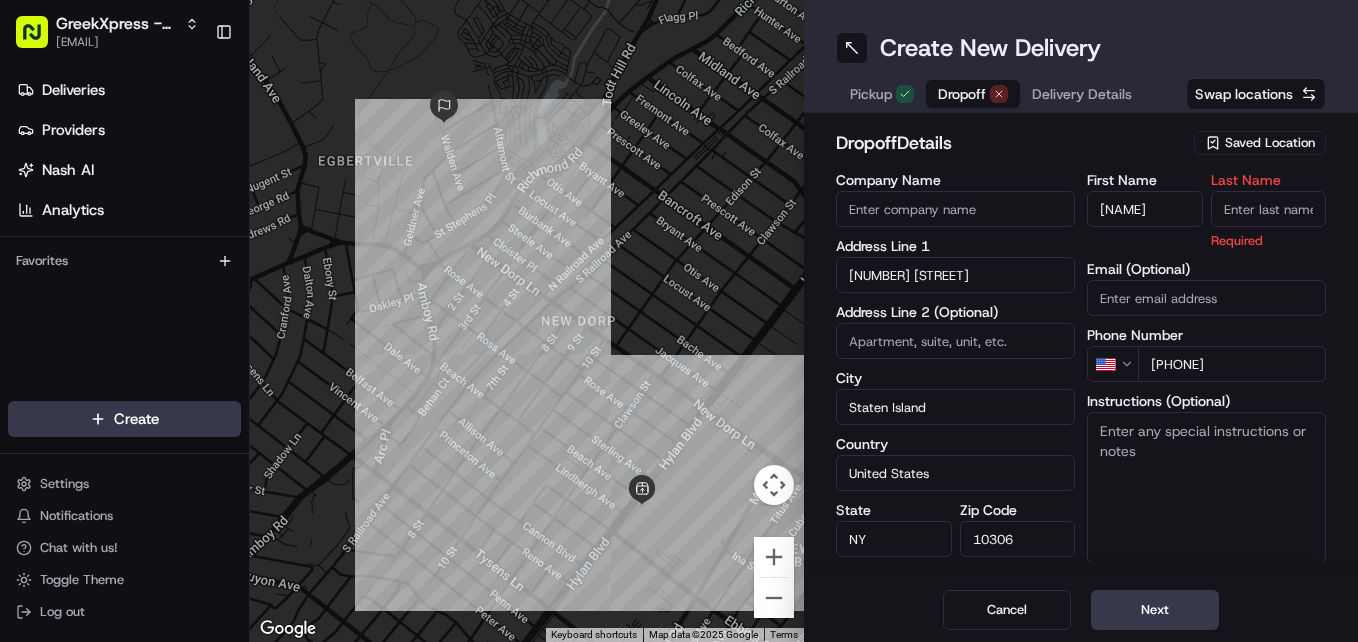 type on "[PHONE]" 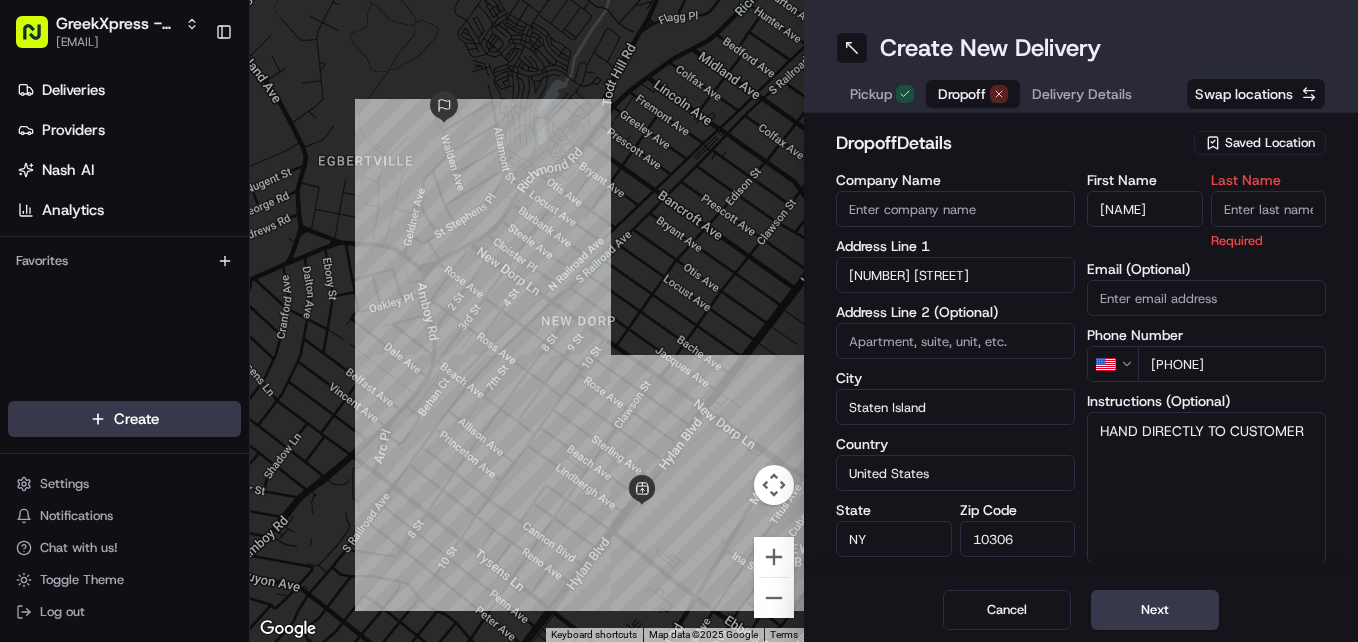 type on "E" 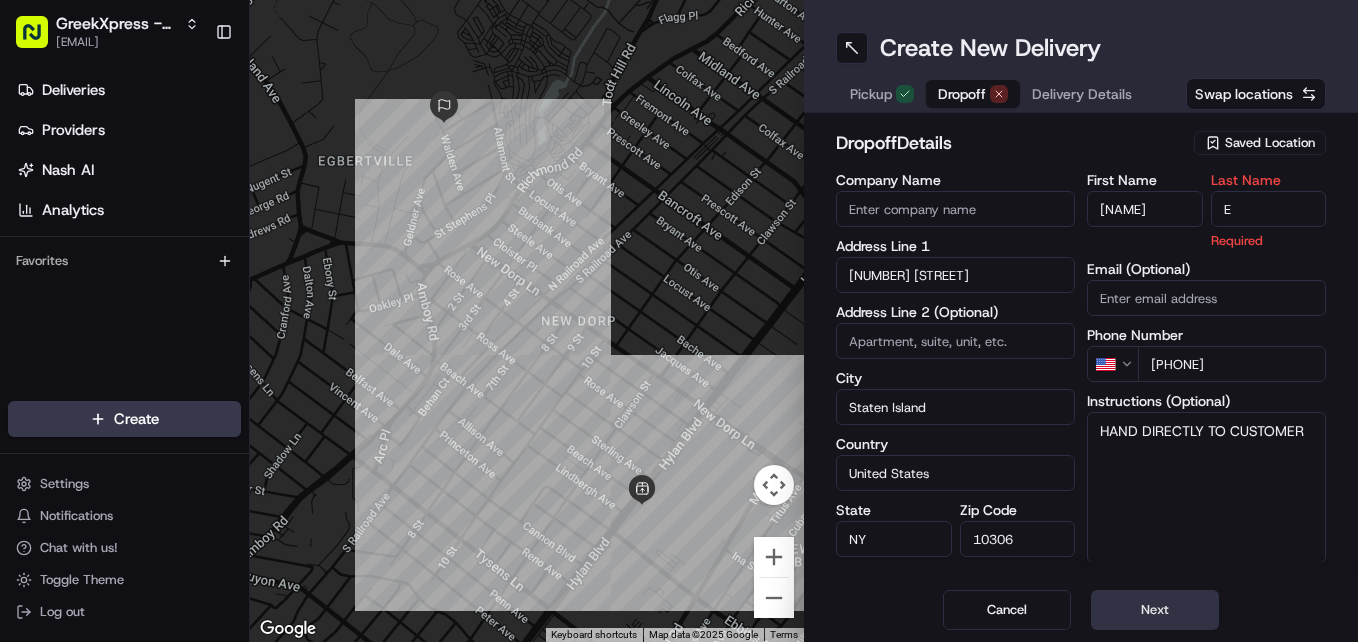 click on "Next" at bounding box center [1155, 610] 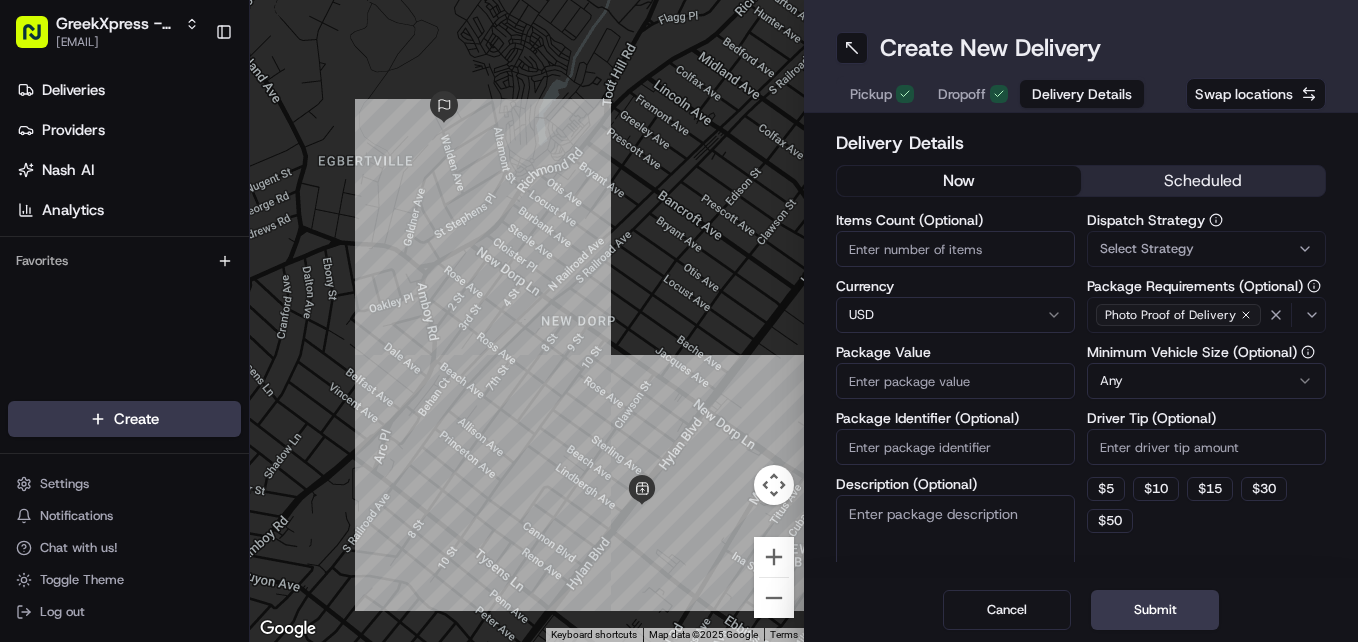 click on "Package Value" at bounding box center [955, 352] 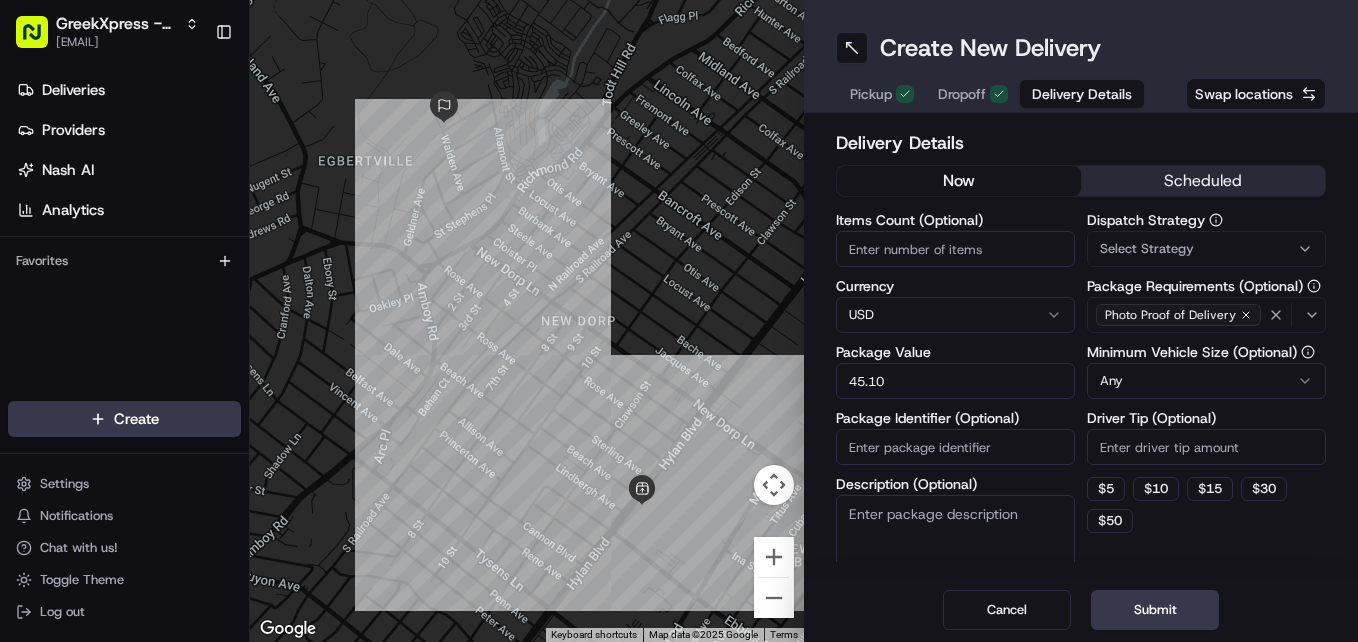 type on "45.10" 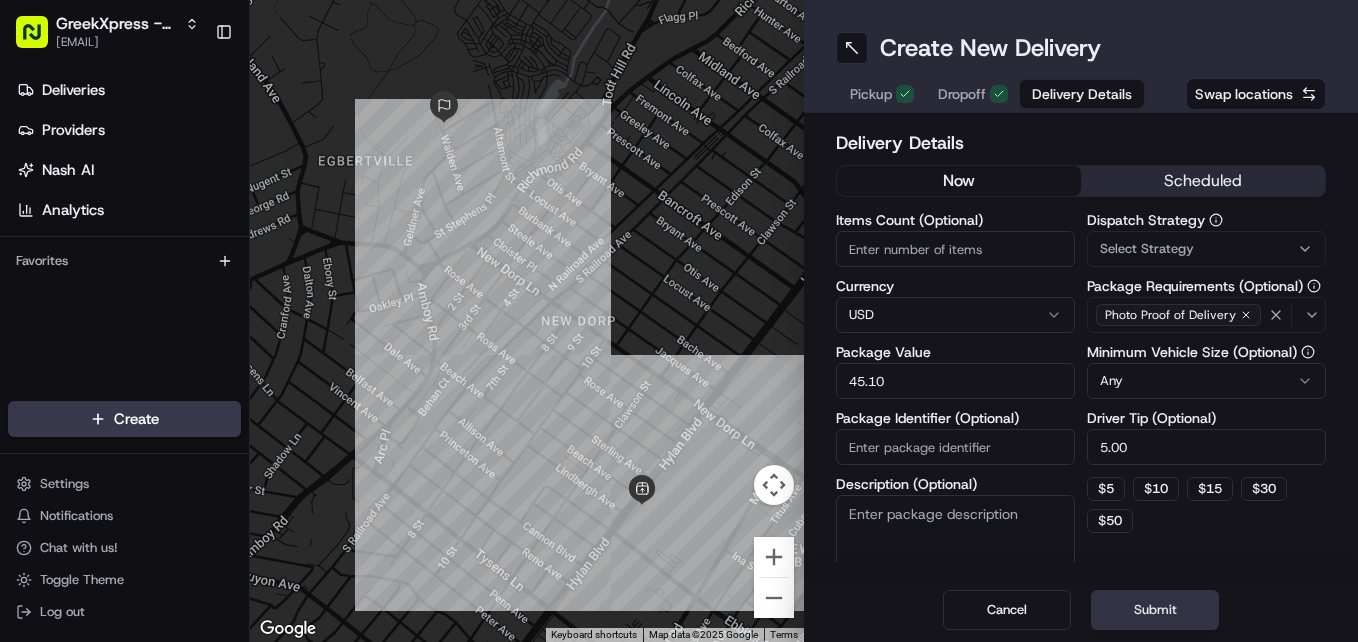 type on "5.00" 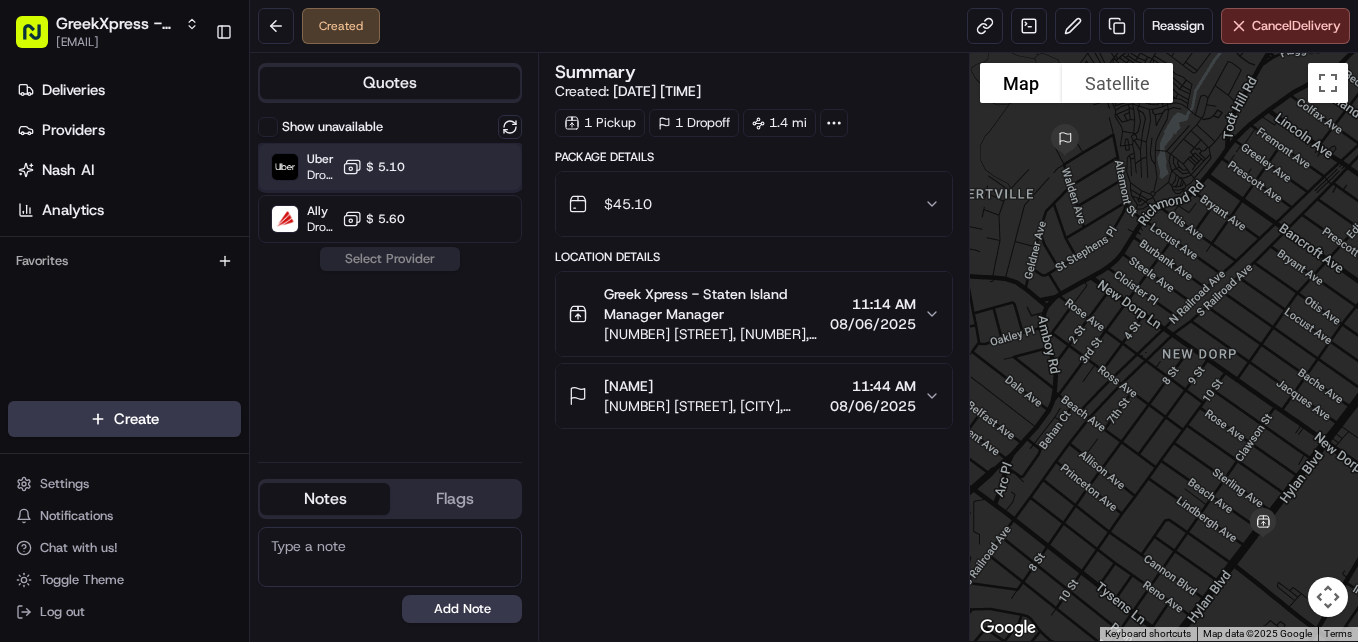 click on "Uber Dropoff ETA 27 minutes $ 5.10" at bounding box center [390, 167] 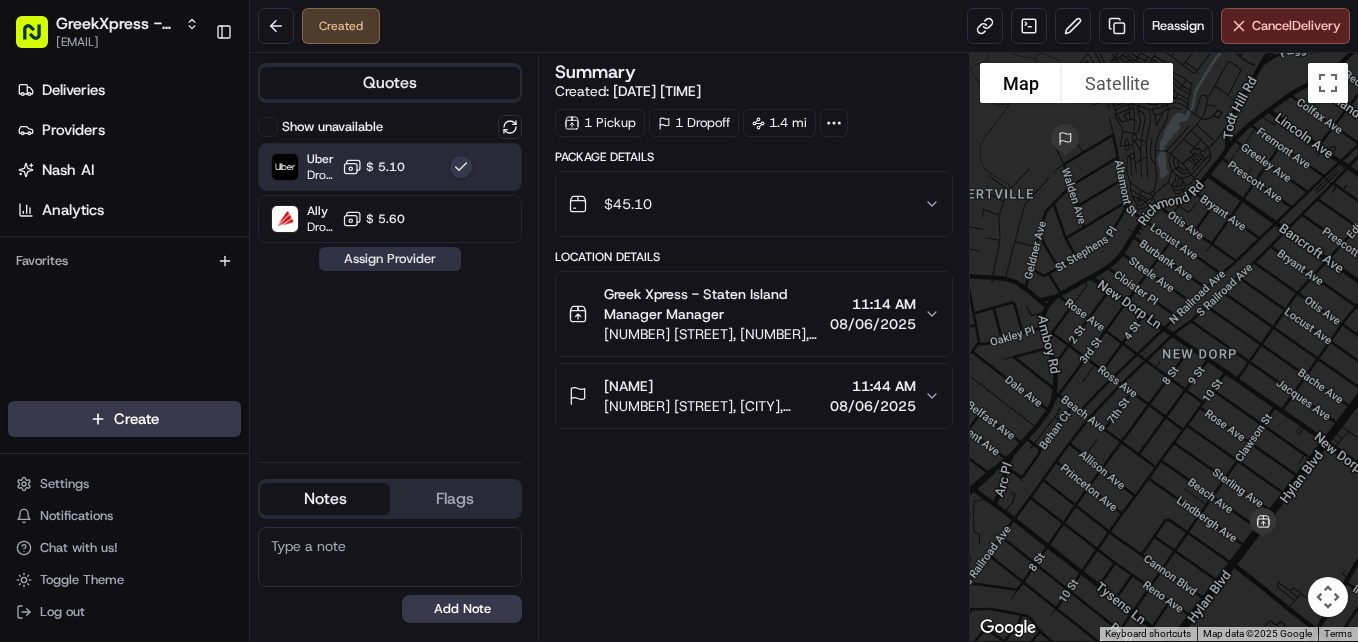 click on "Assign Provider" at bounding box center [390, 259] 